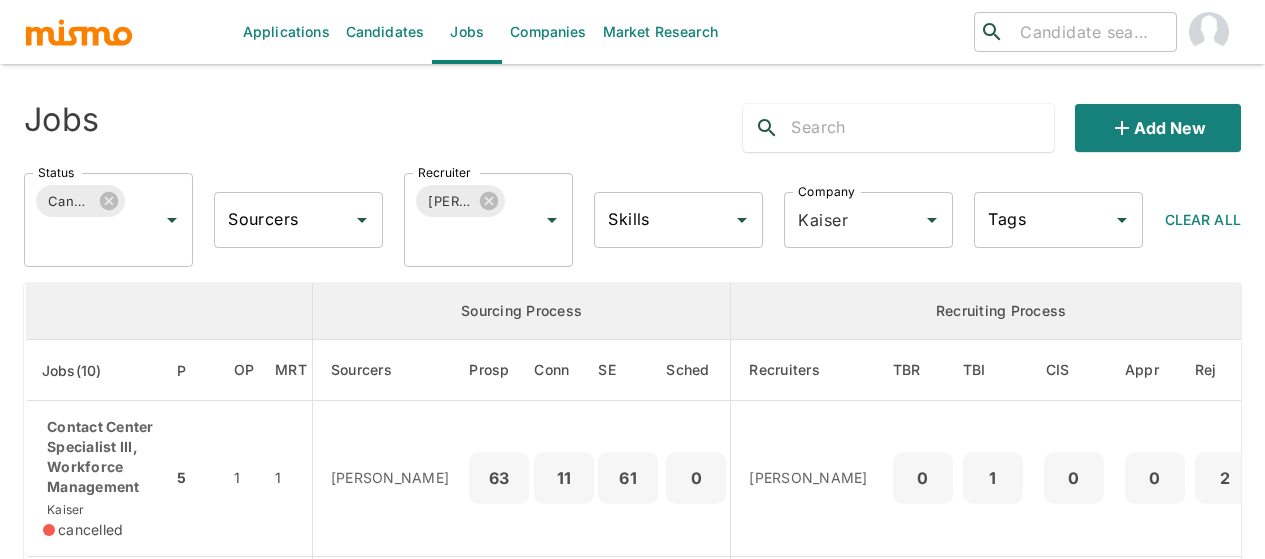 scroll, scrollTop: 1200, scrollLeft: 0, axis: vertical 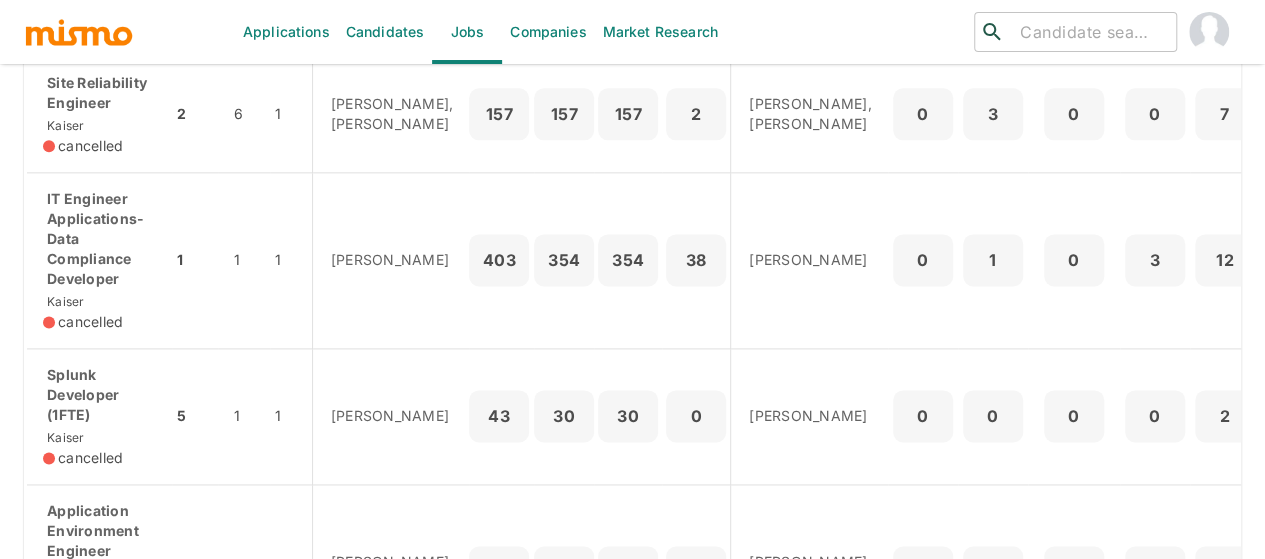 click at bounding box center (1090, 32) 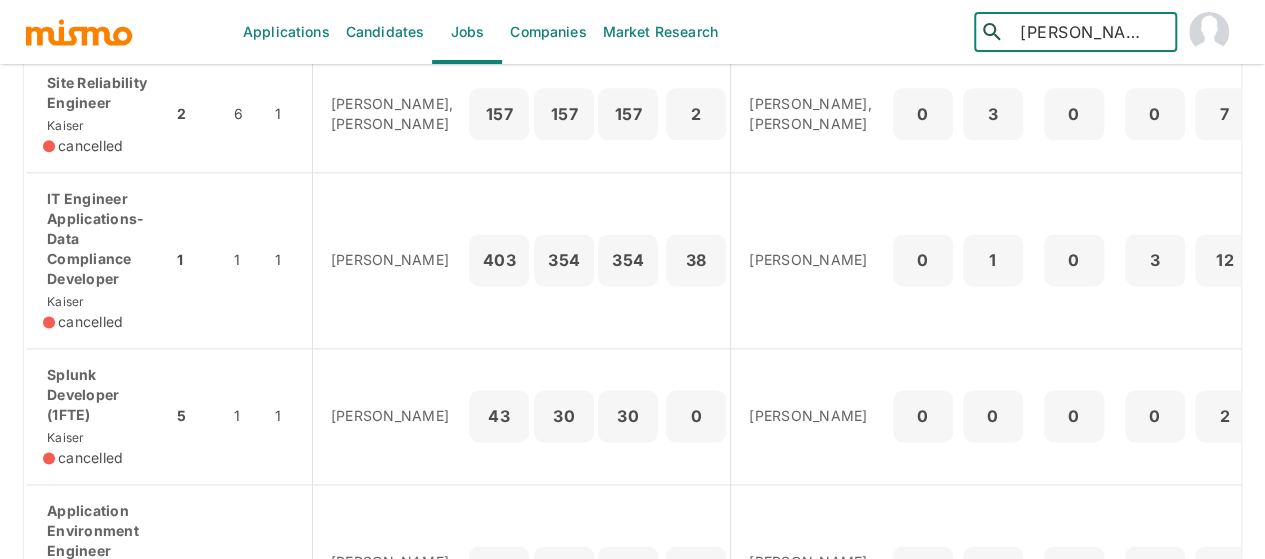 type on "[PERSON_NAME]" 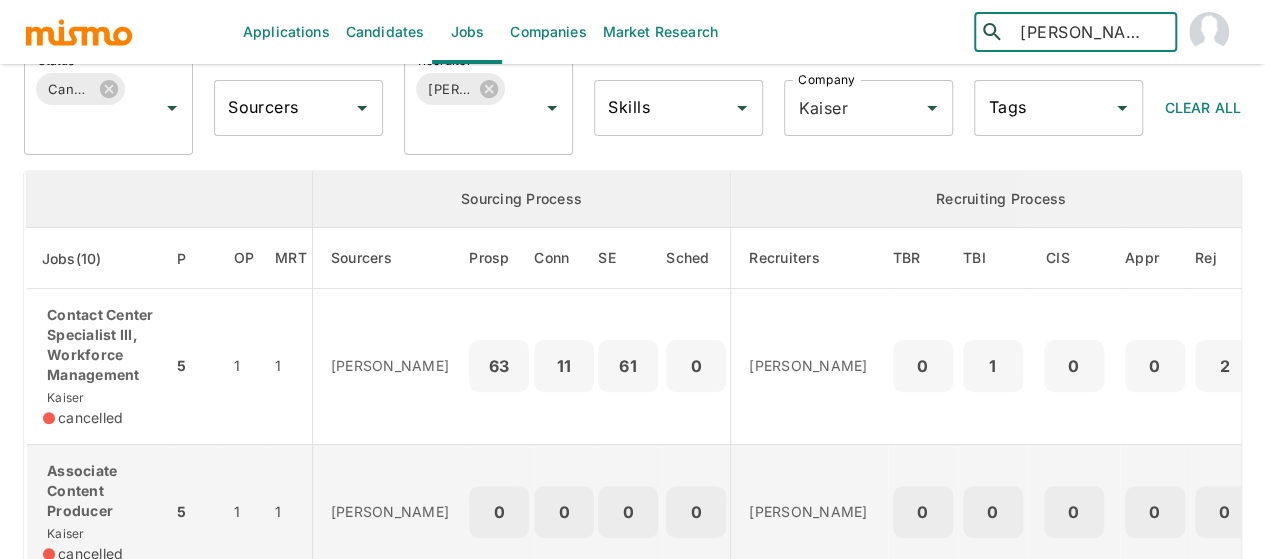 scroll, scrollTop: 0, scrollLeft: 0, axis: both 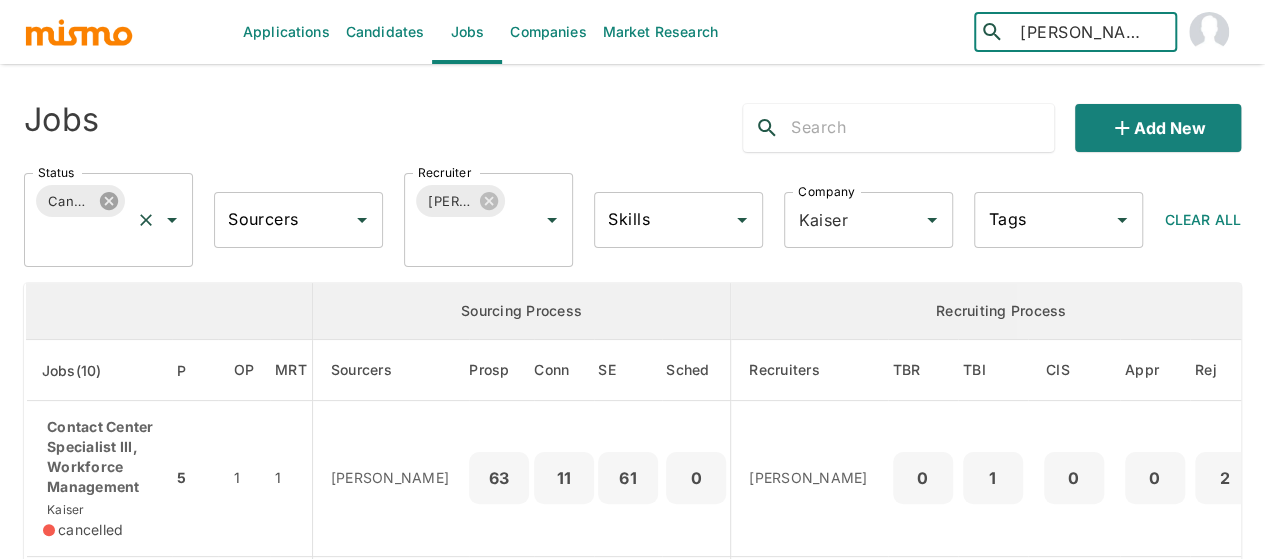 click 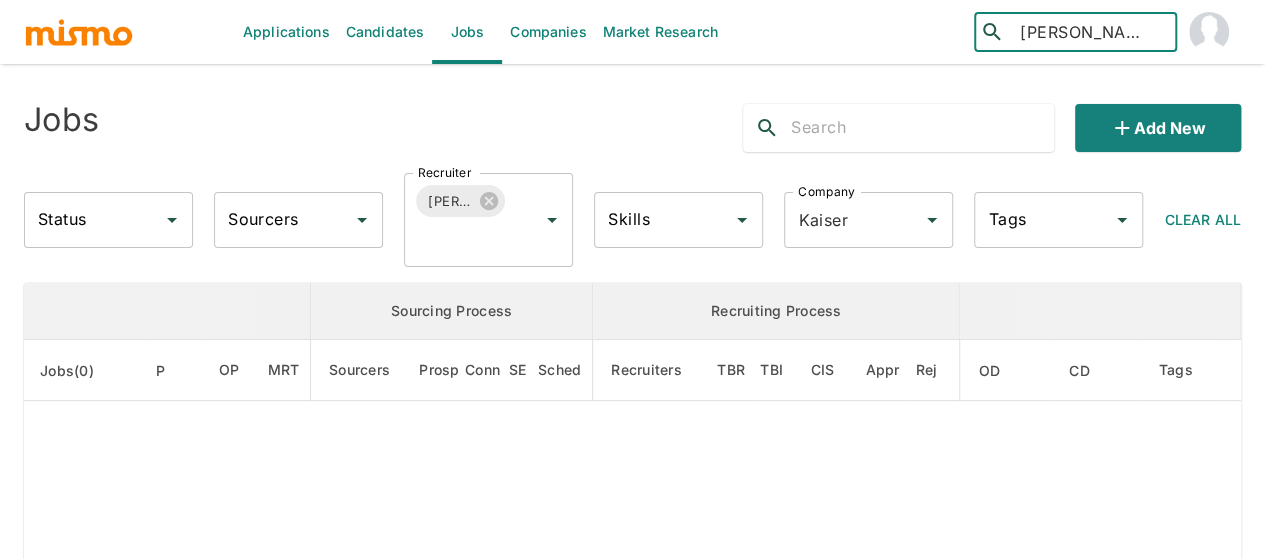 click 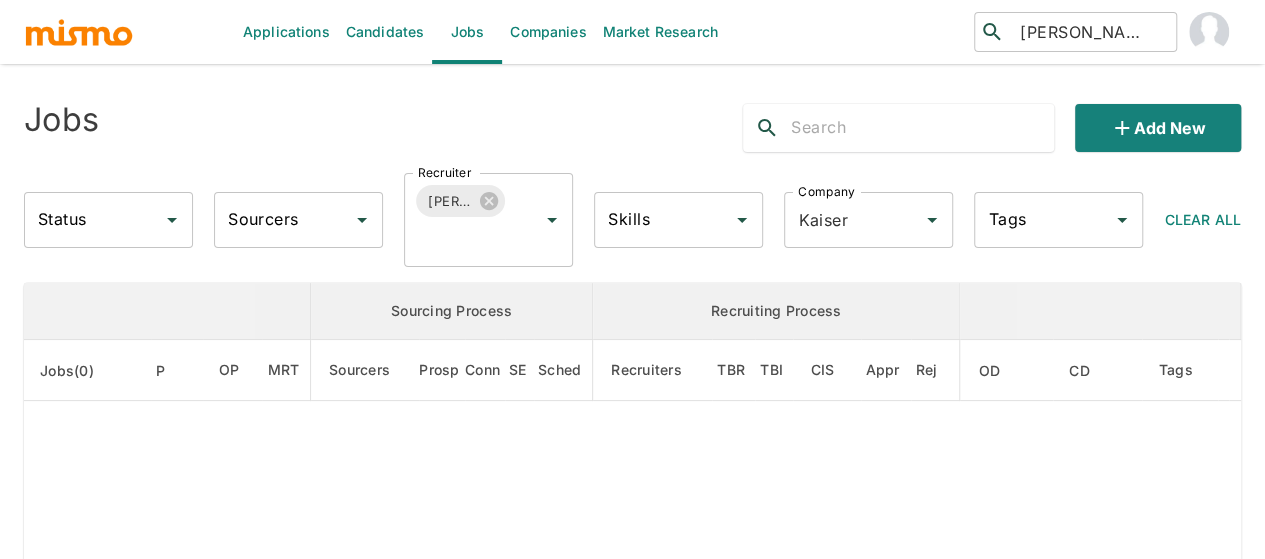 click 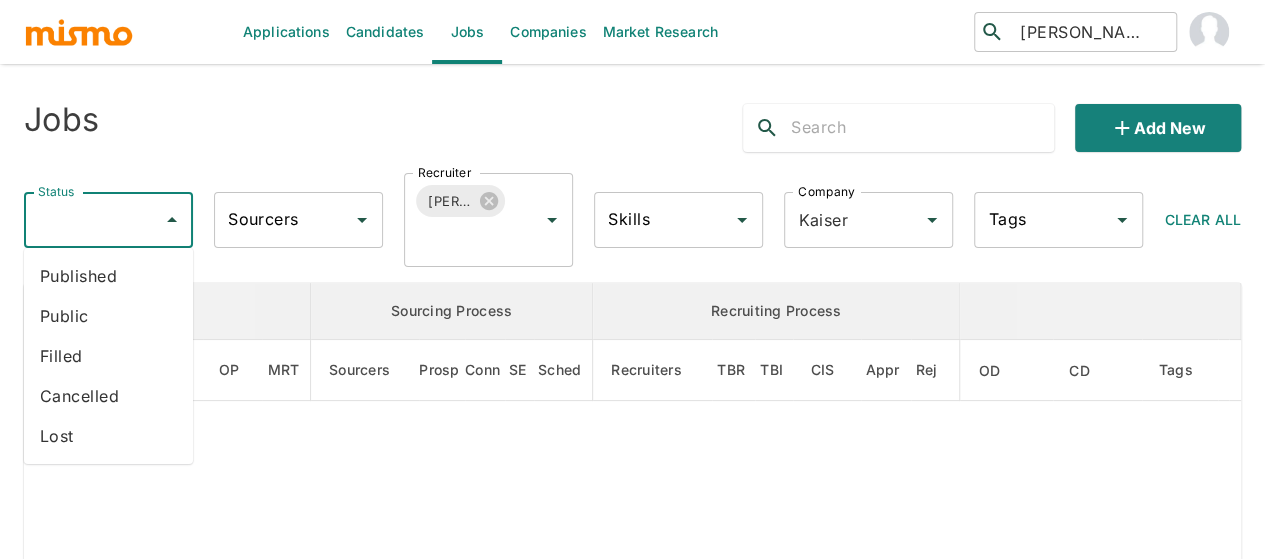 click on "Published" at bounding box center (108, 276) 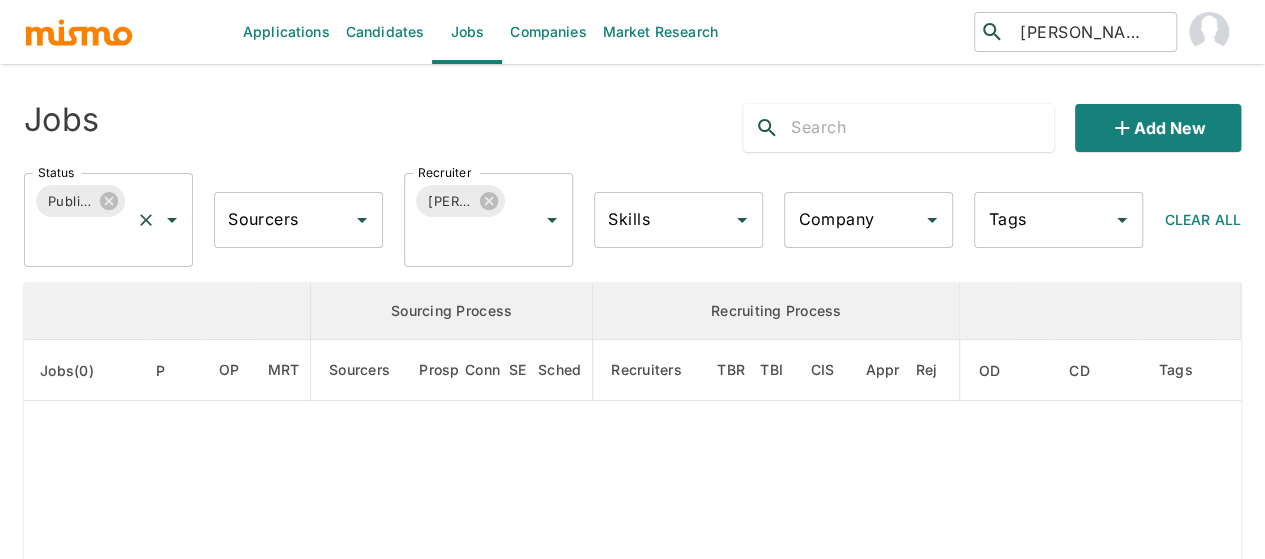 type on "Kaiser" 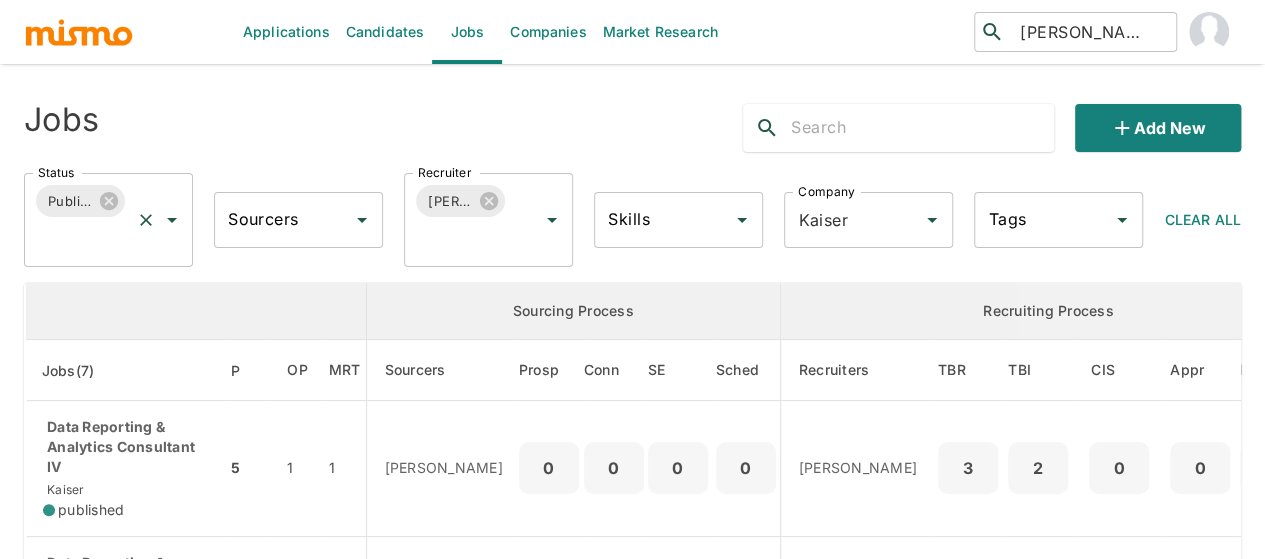 click 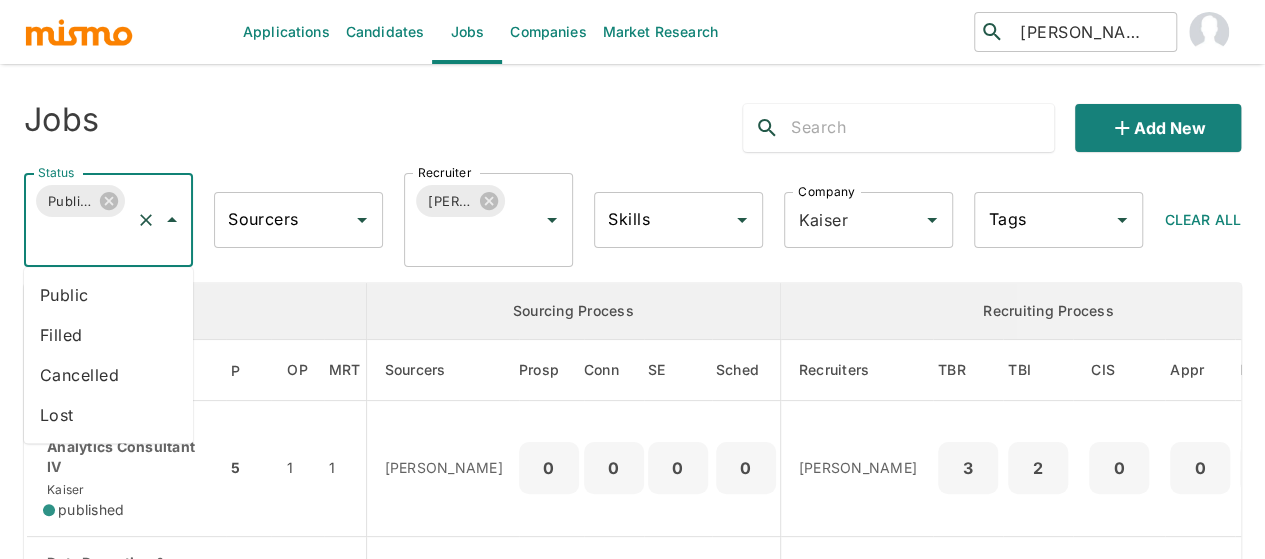 click on "Public" at bounding box center (108, 295) 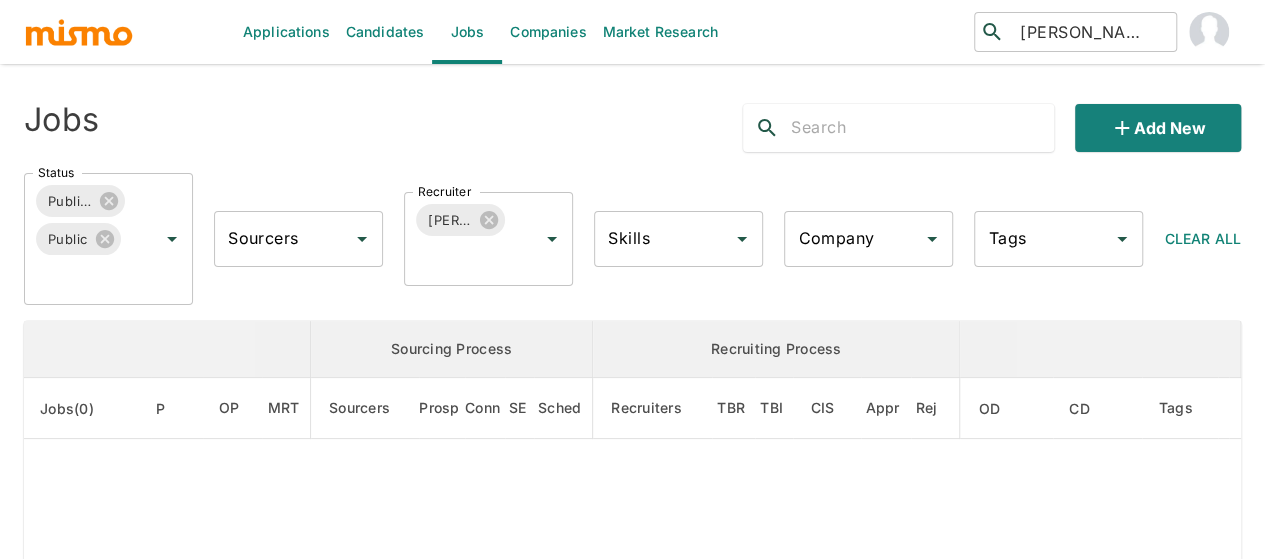 type on "Kaiser" 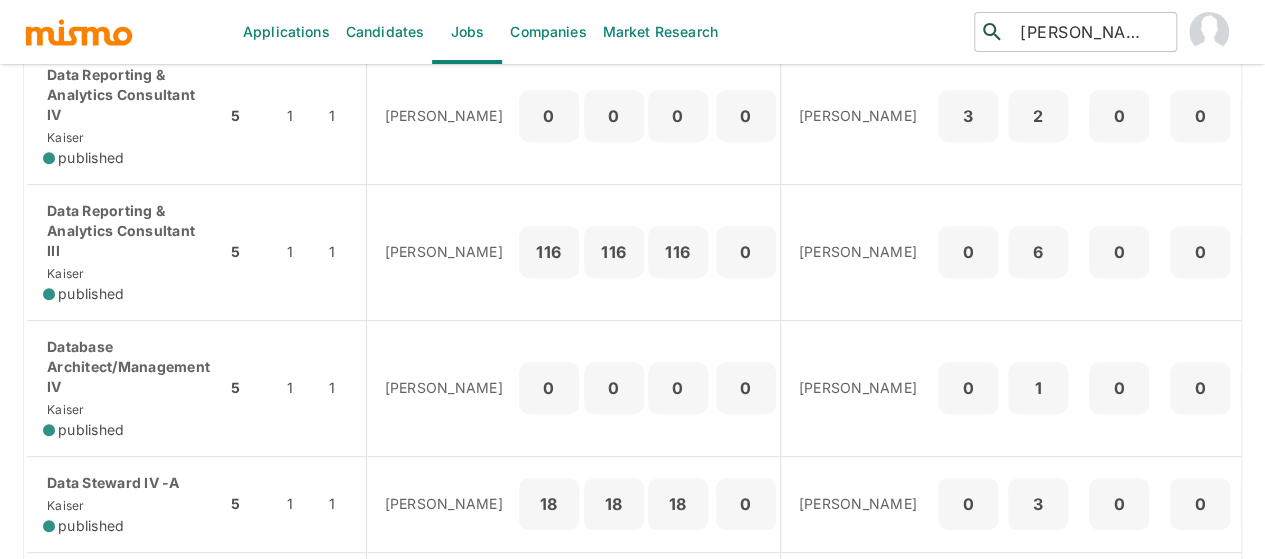 scroll, scrollTop: 290, scrollLeft: 0, axis: vertical 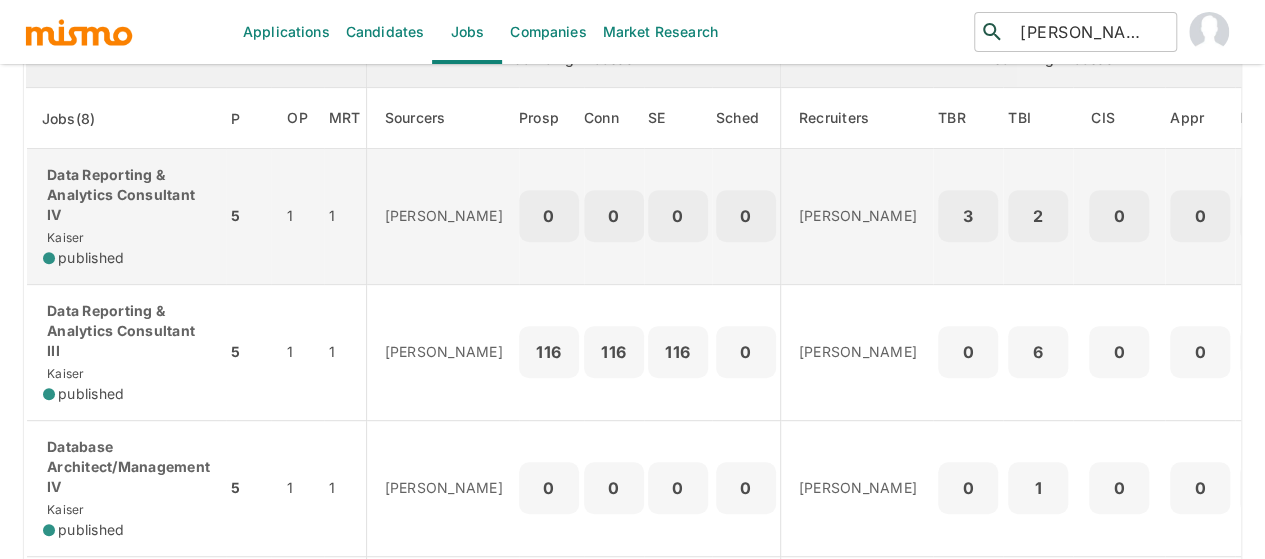 click on "Data Reporting & Analytics Consultant IV" at bounding box center [126, 195] 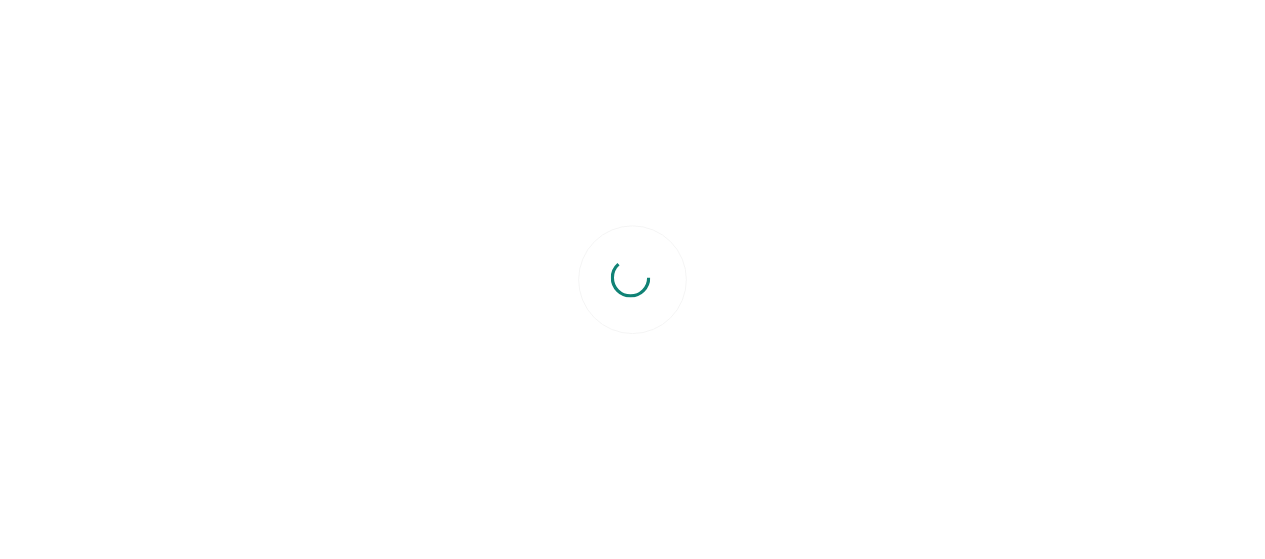 scroll, scrollTop: 0, scrollLeft: 0, axis: both 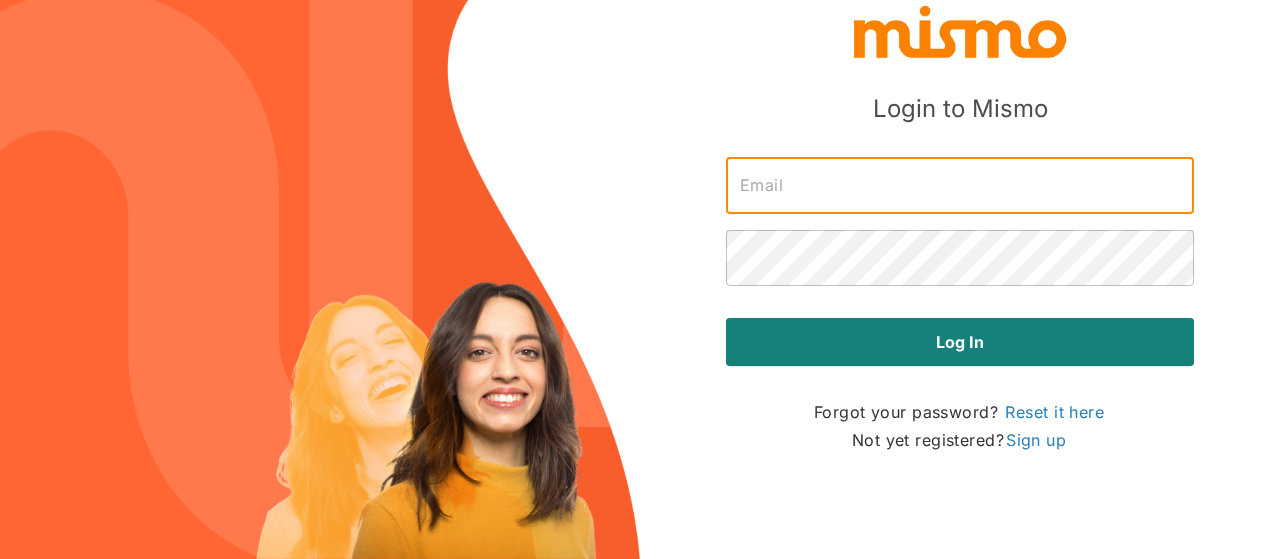 click at bounding box center (960, 186) 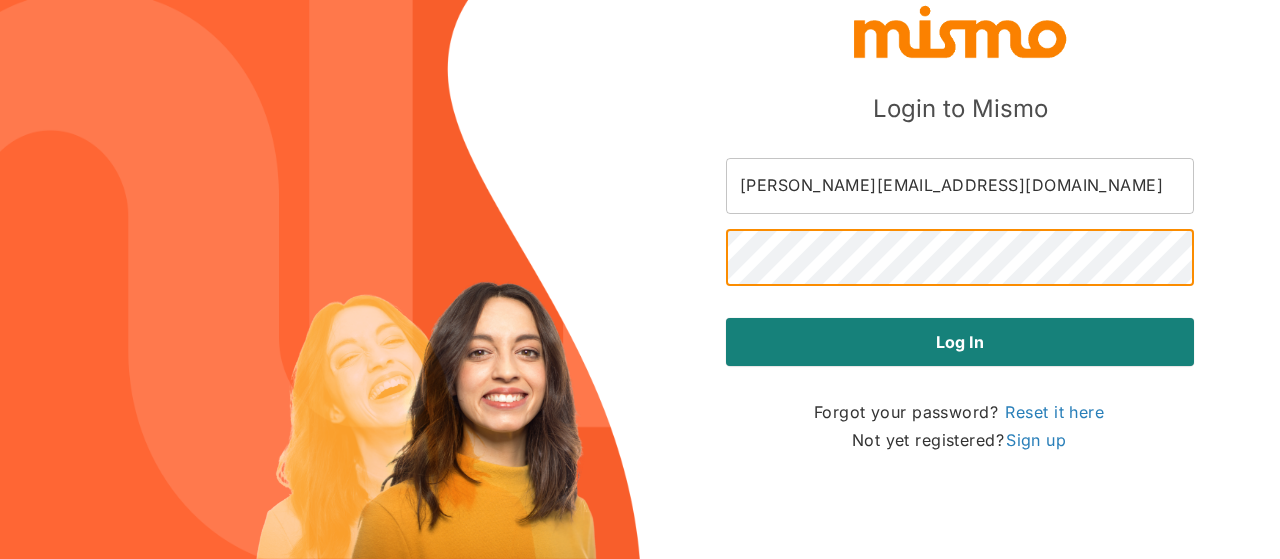 click on "Log in" at bounding box center (960, 342) 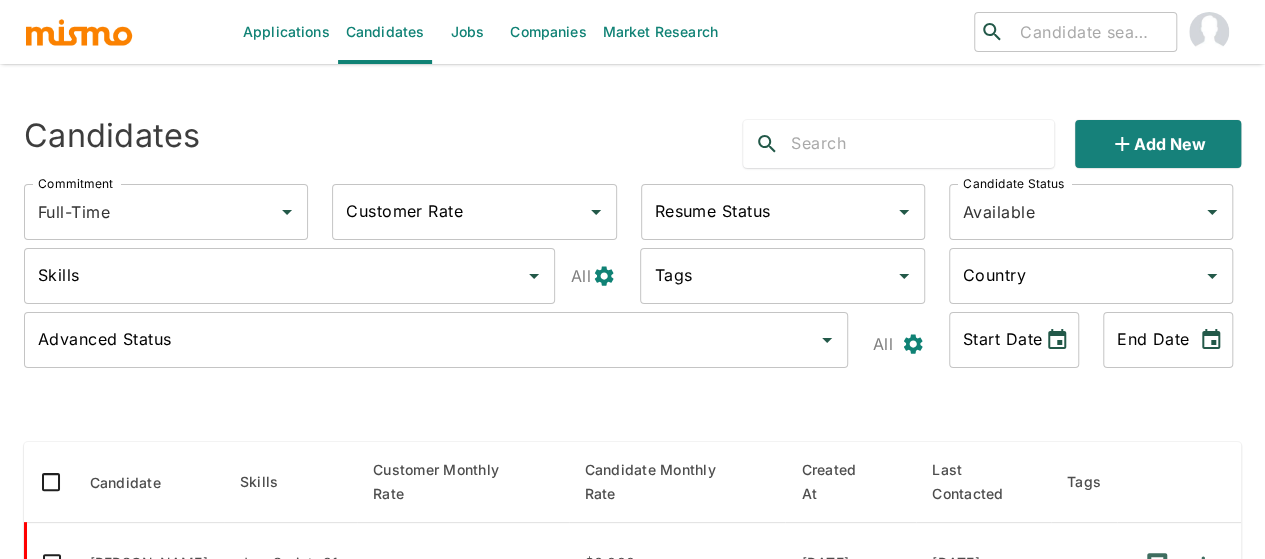 click on "Jobs" at bounding box center [467, 32] 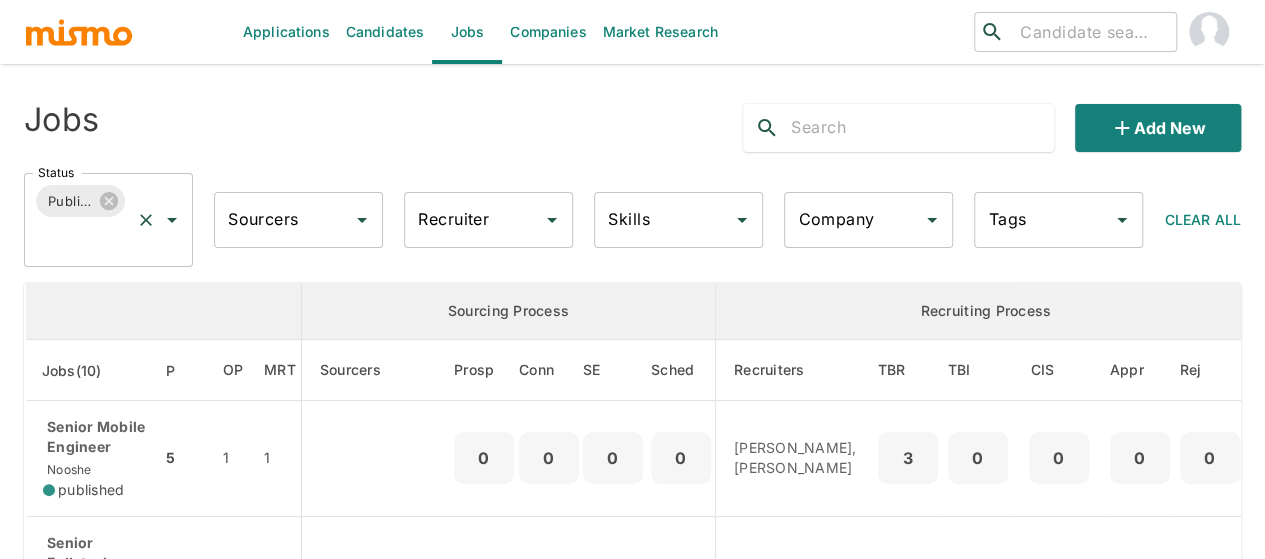 click 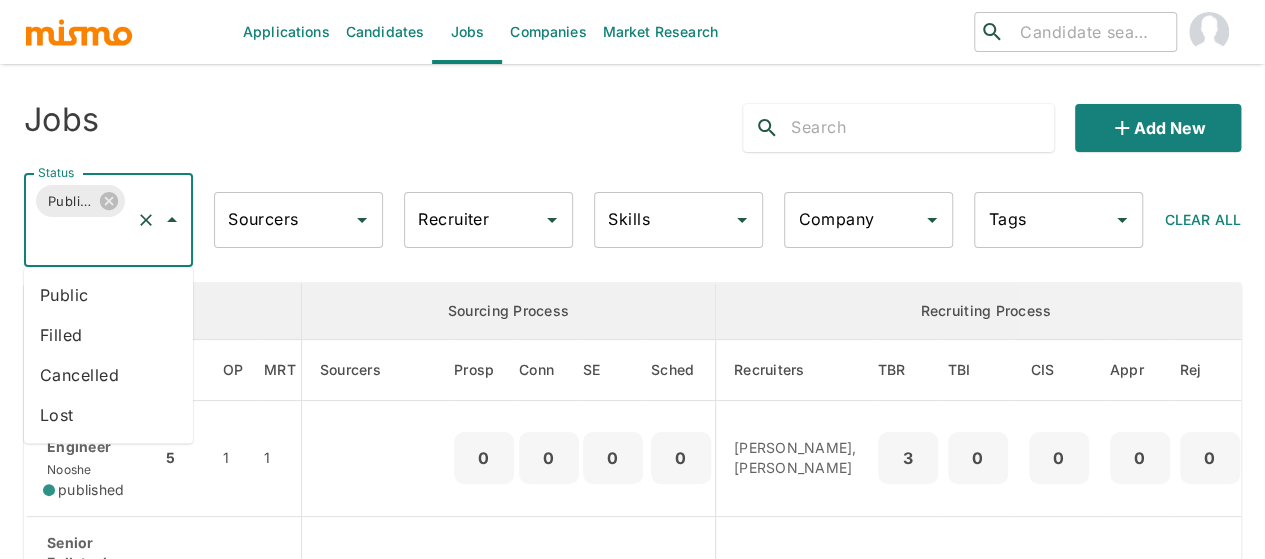 click on "Public" at bounding box center [108, 295] 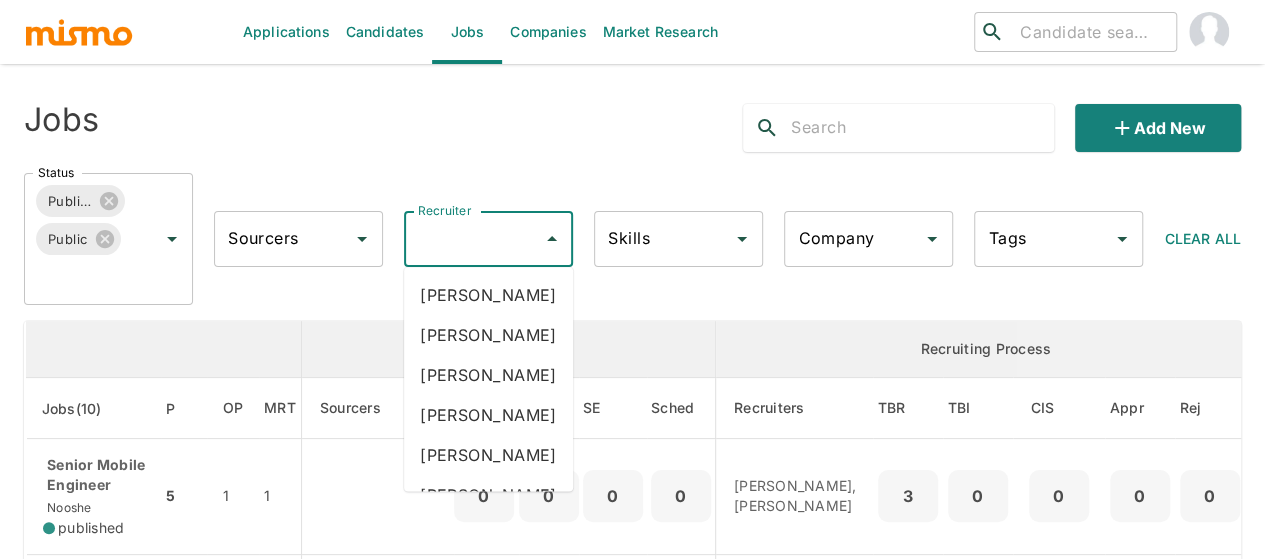 click on "Recruiter" at bounding box center [473, 239] 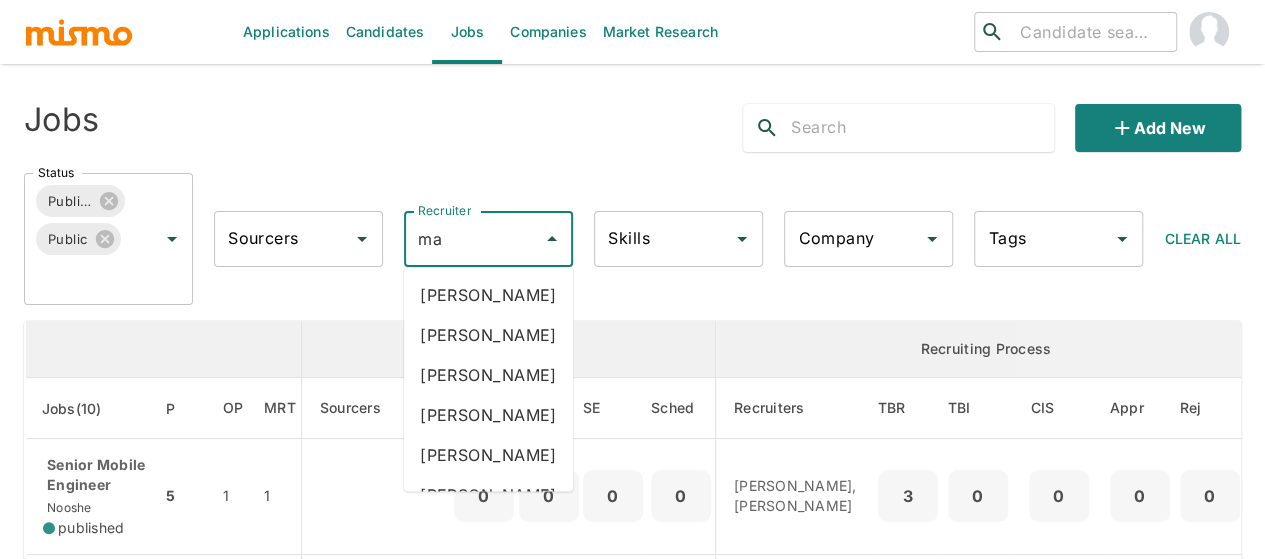 type on "mai" 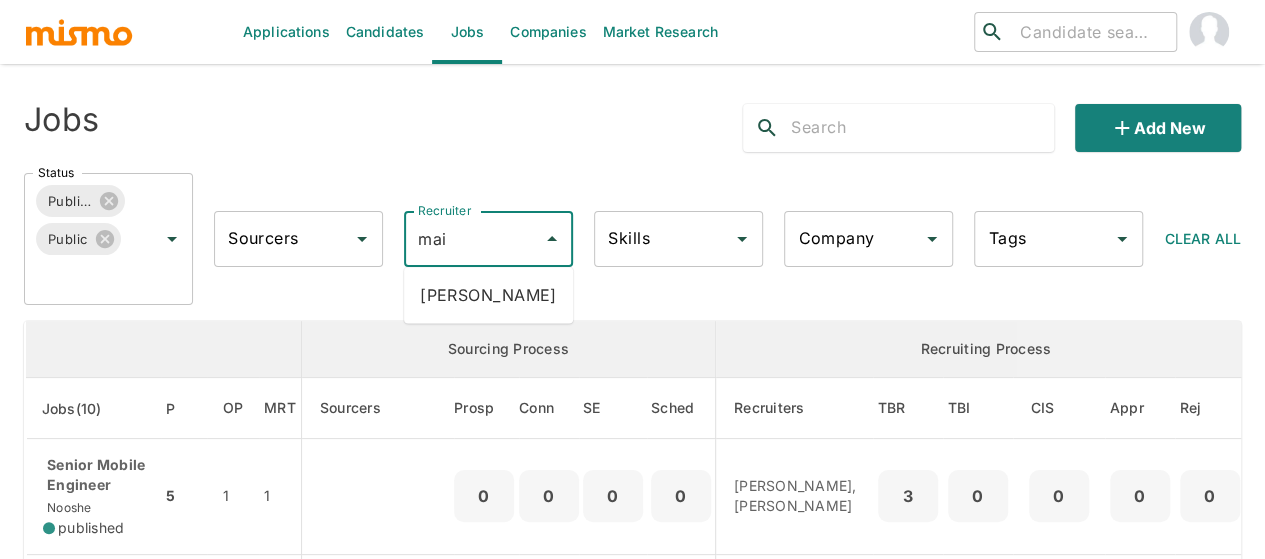 click on "[PERSON_NAME]" at bounding box center [488, 295] 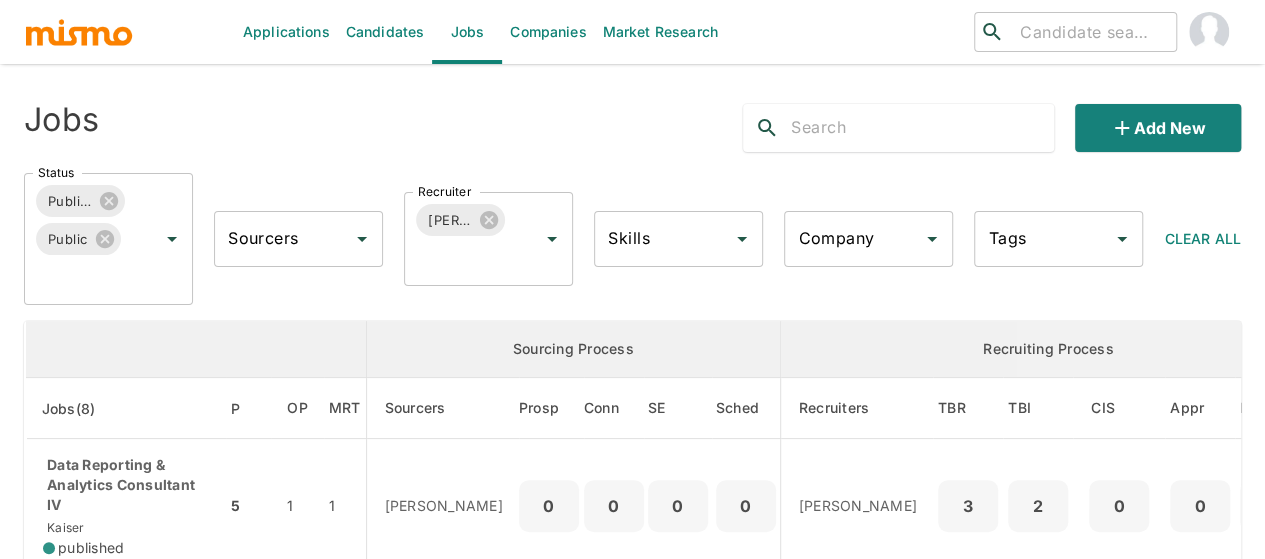 scroll, scrollTop: 100, scrollLeft: 0, axis: vertical 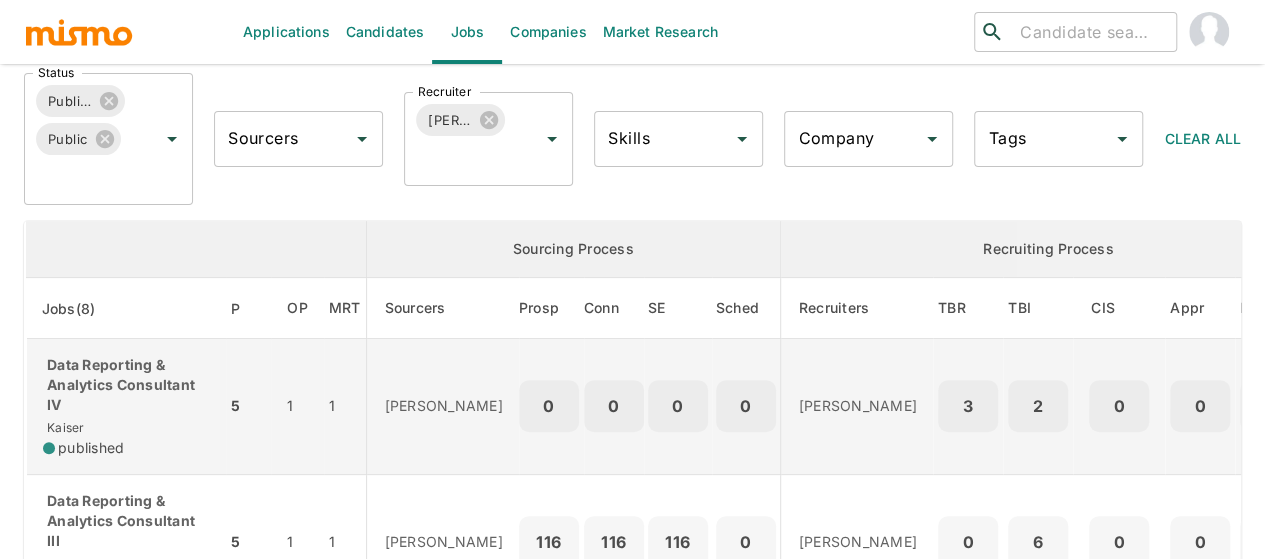 click on "Data Reporting & Analytics Consultant IV" at bounding box center (126, 385) 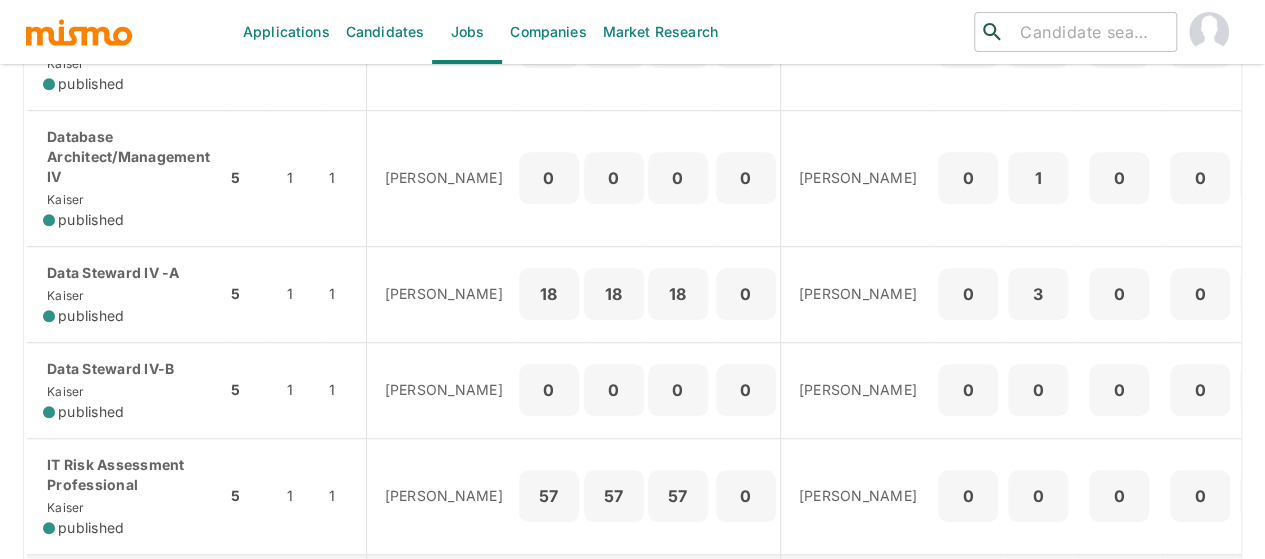 scroll, scrollTop: 600, scrollLeft: 0, axis: vertical 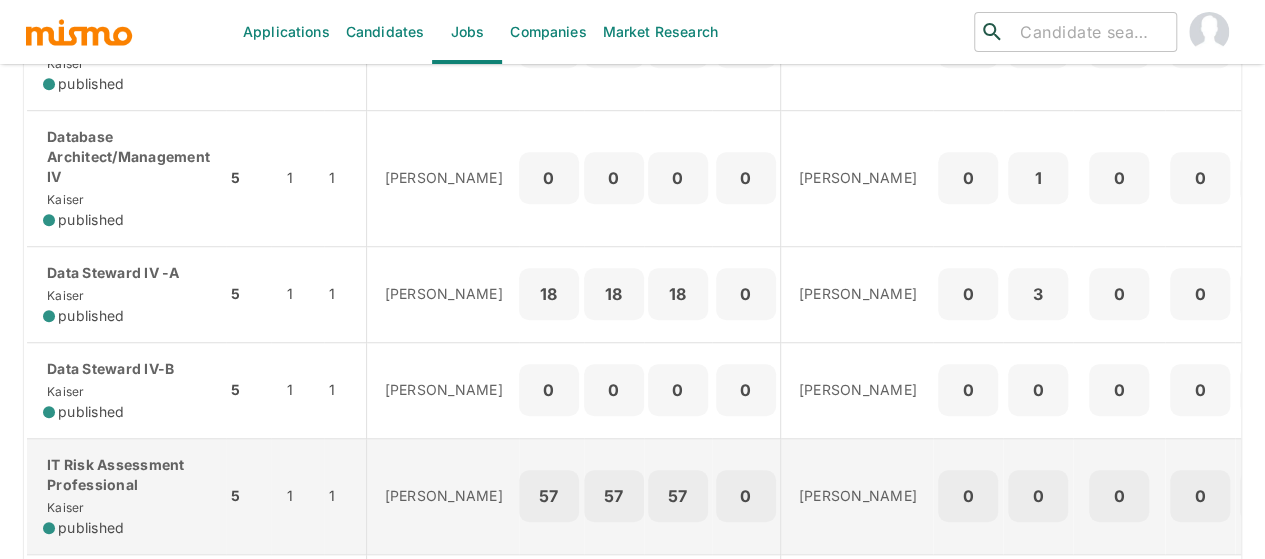click on "IT Risk Assessment Professional" at bounding box center [126, 475] 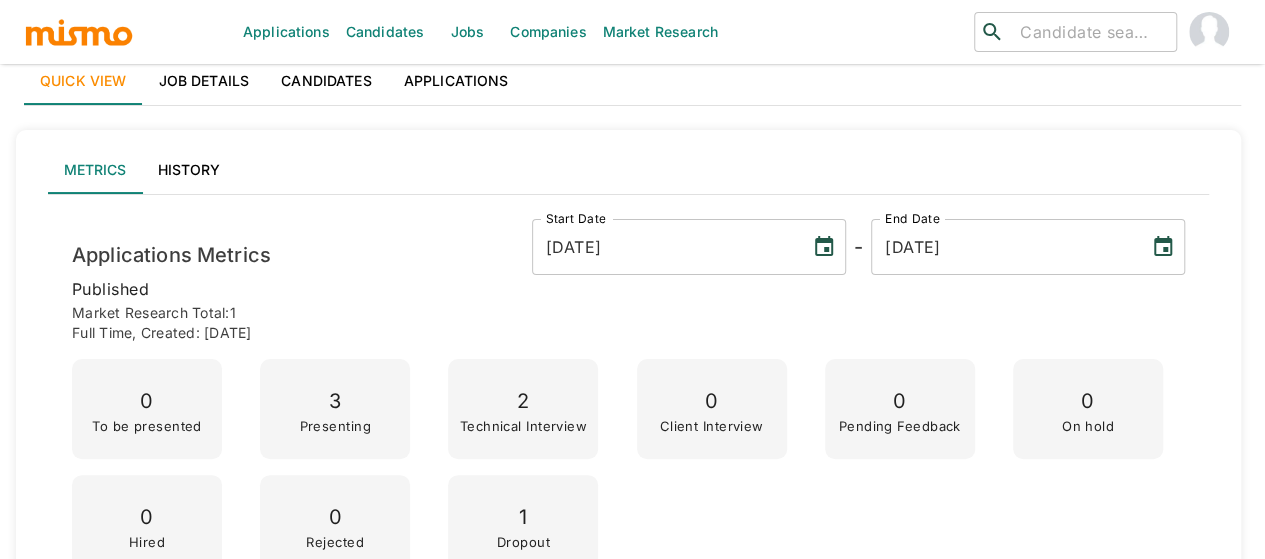 scroll, scrollTop: 0, scrollLeft: 0, axis: both 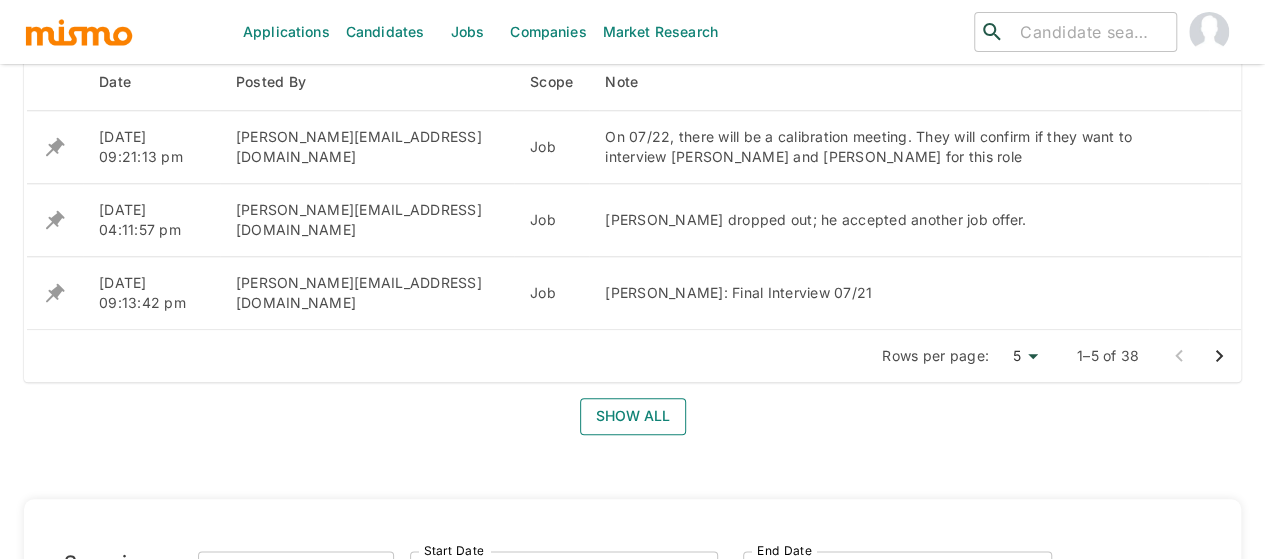 click on "Show all" at bounding box center [633, 416] 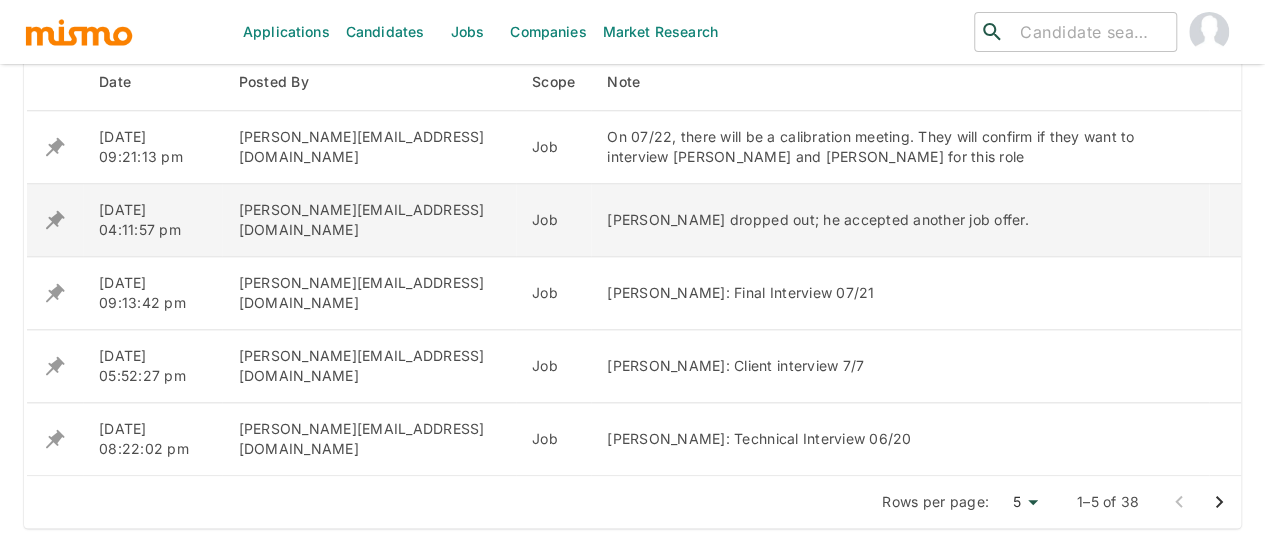 scroll, scrollTop: 1000, scrollLeft: 0, axis: vertical 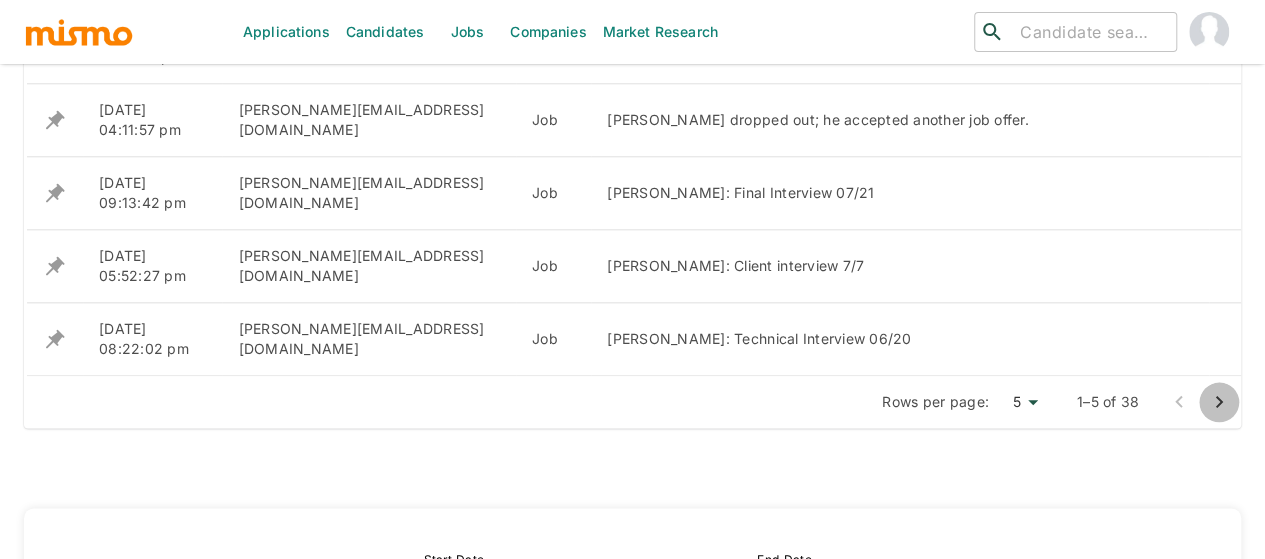 click 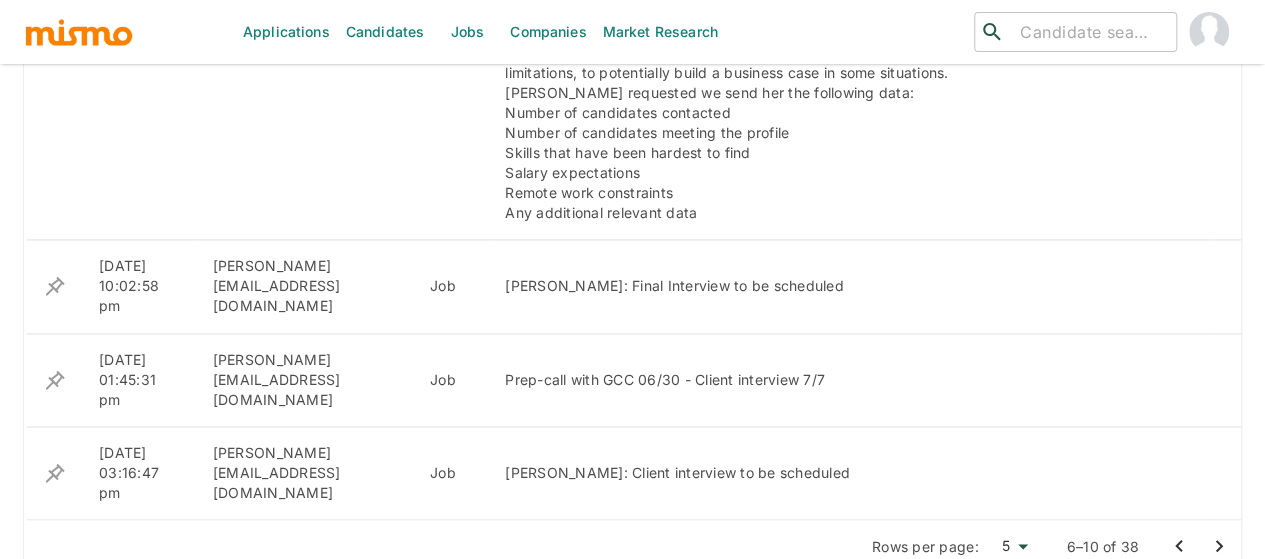 scroll, scrollTop: 1400, scrollLeft: 0, axis: vertical 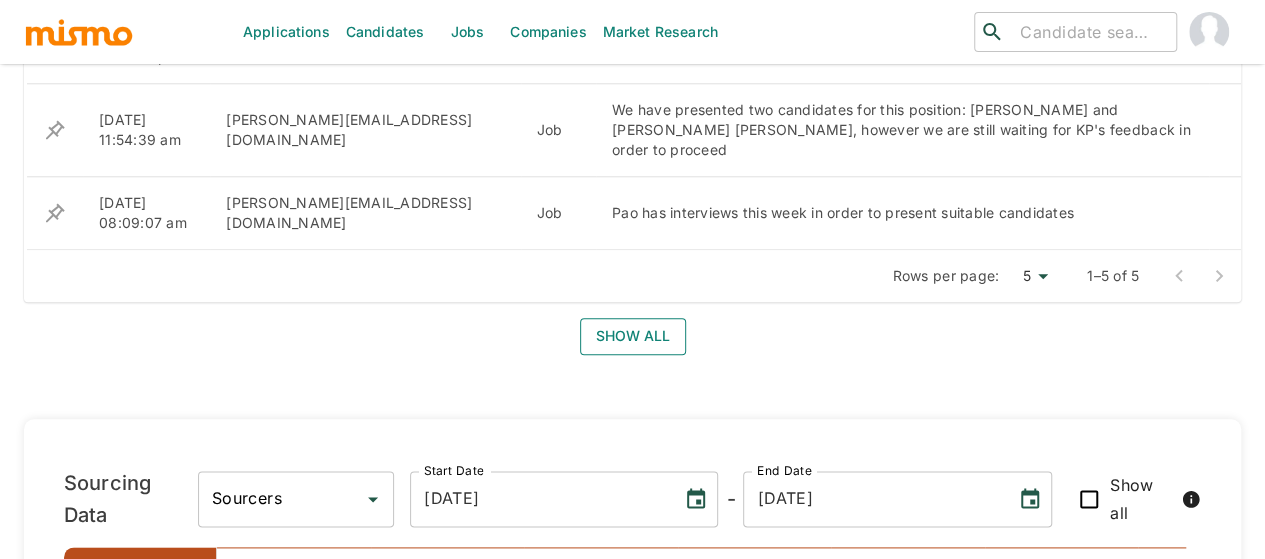 click on "Show all" at bounding box center [633, 336] 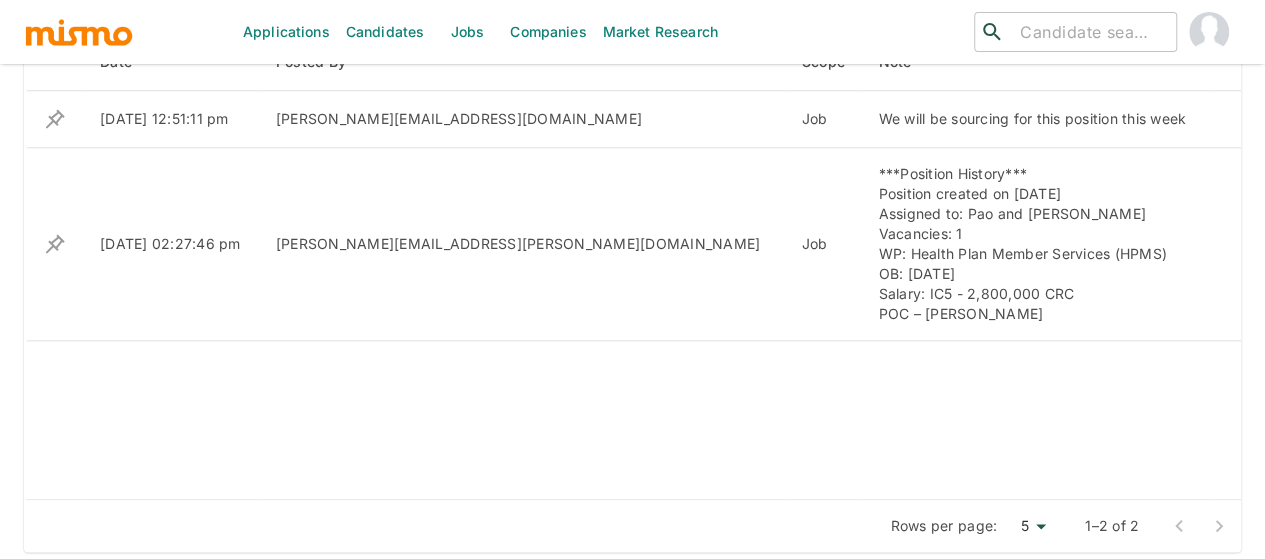 scroll, scrollTop: 820, scrollLeft: 0, axis: vertical 